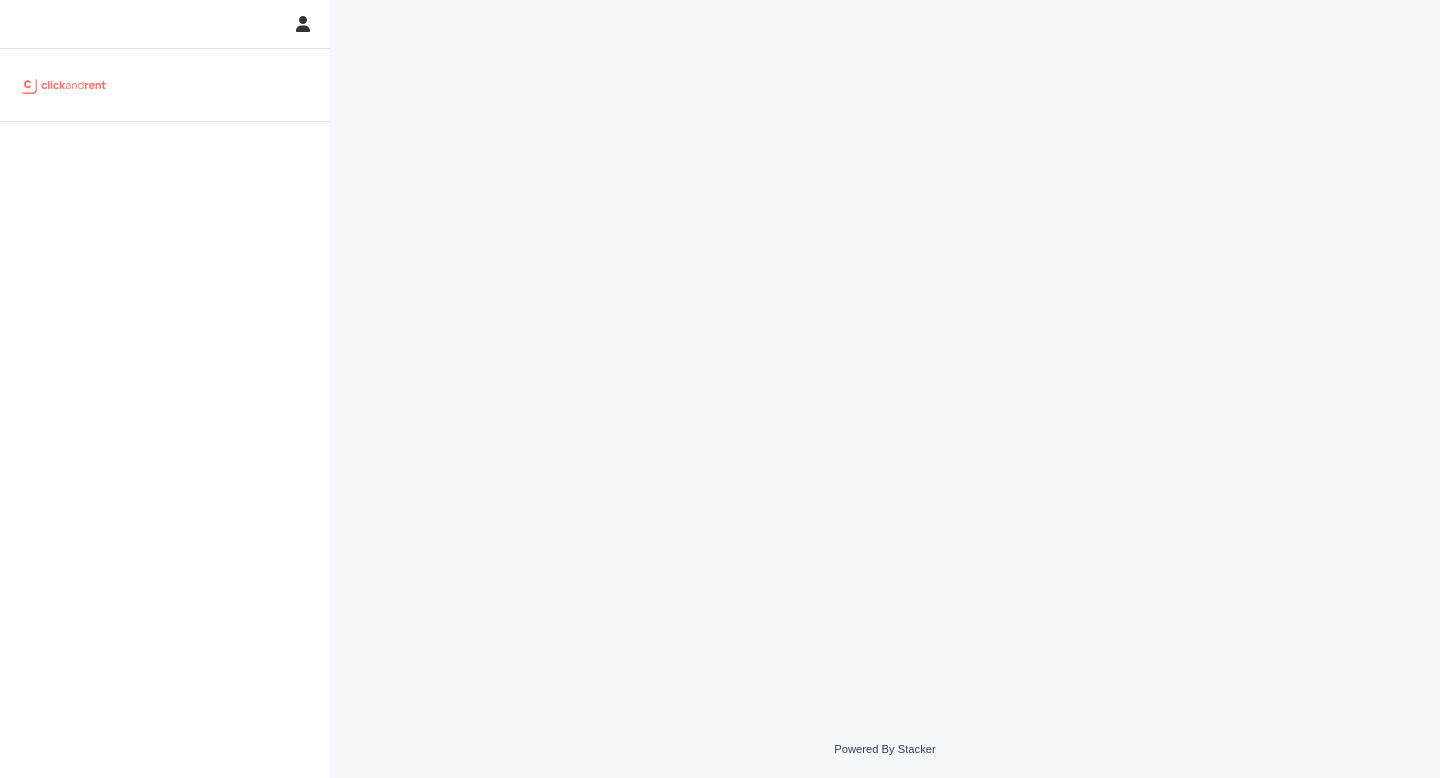 scroll, scrollTop: 0, scrollLeft: 0, axis: both 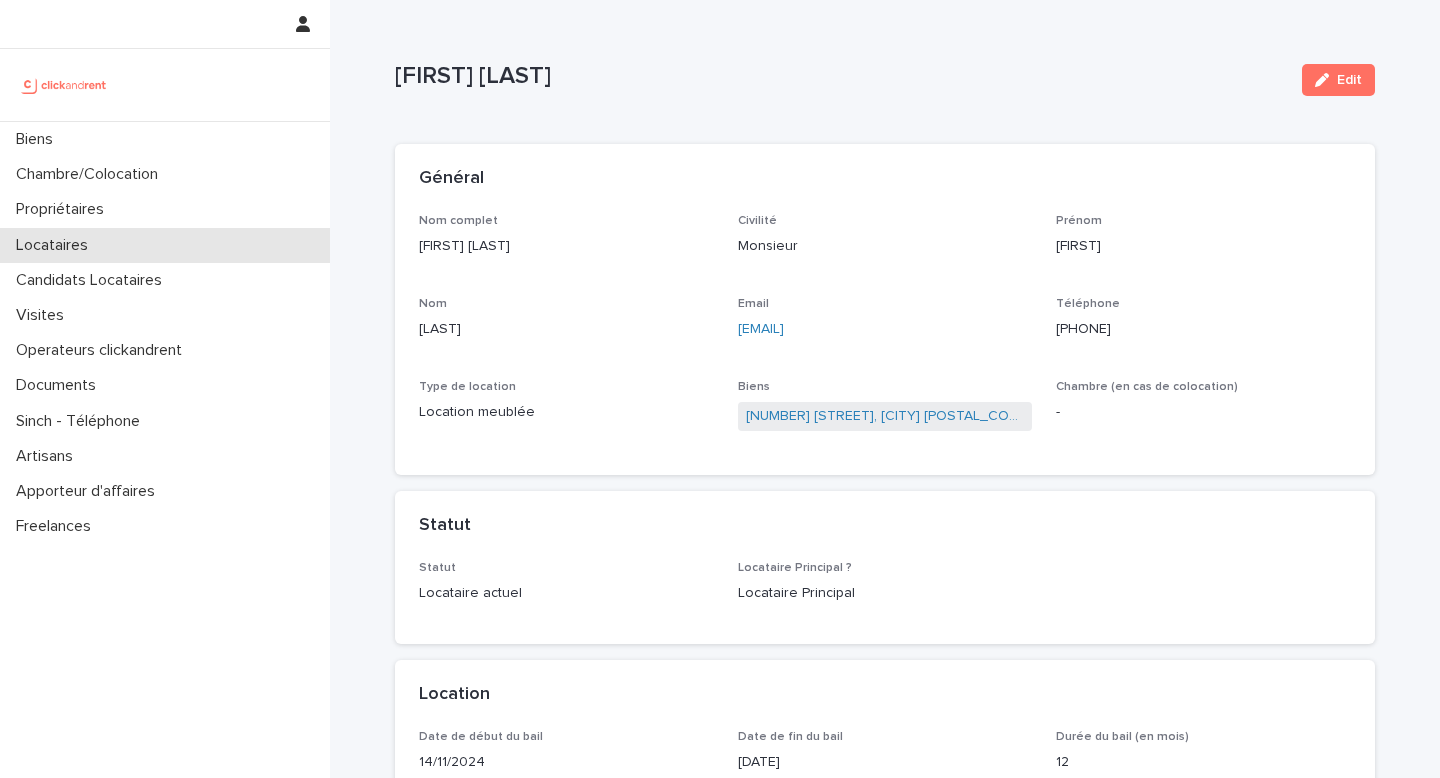 click on "Locataires" at bounding box center [165, 245] 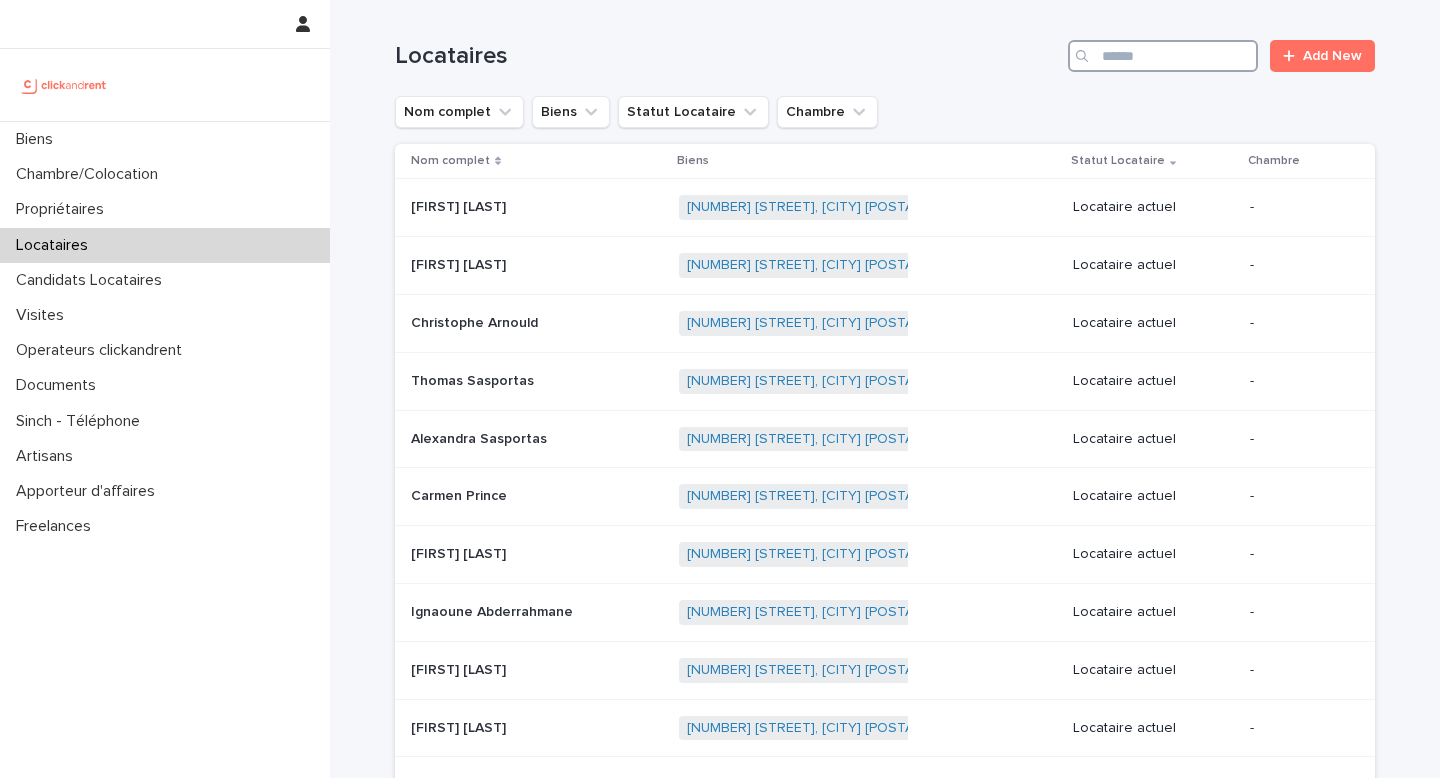 click at bounding box center [1163, 56] 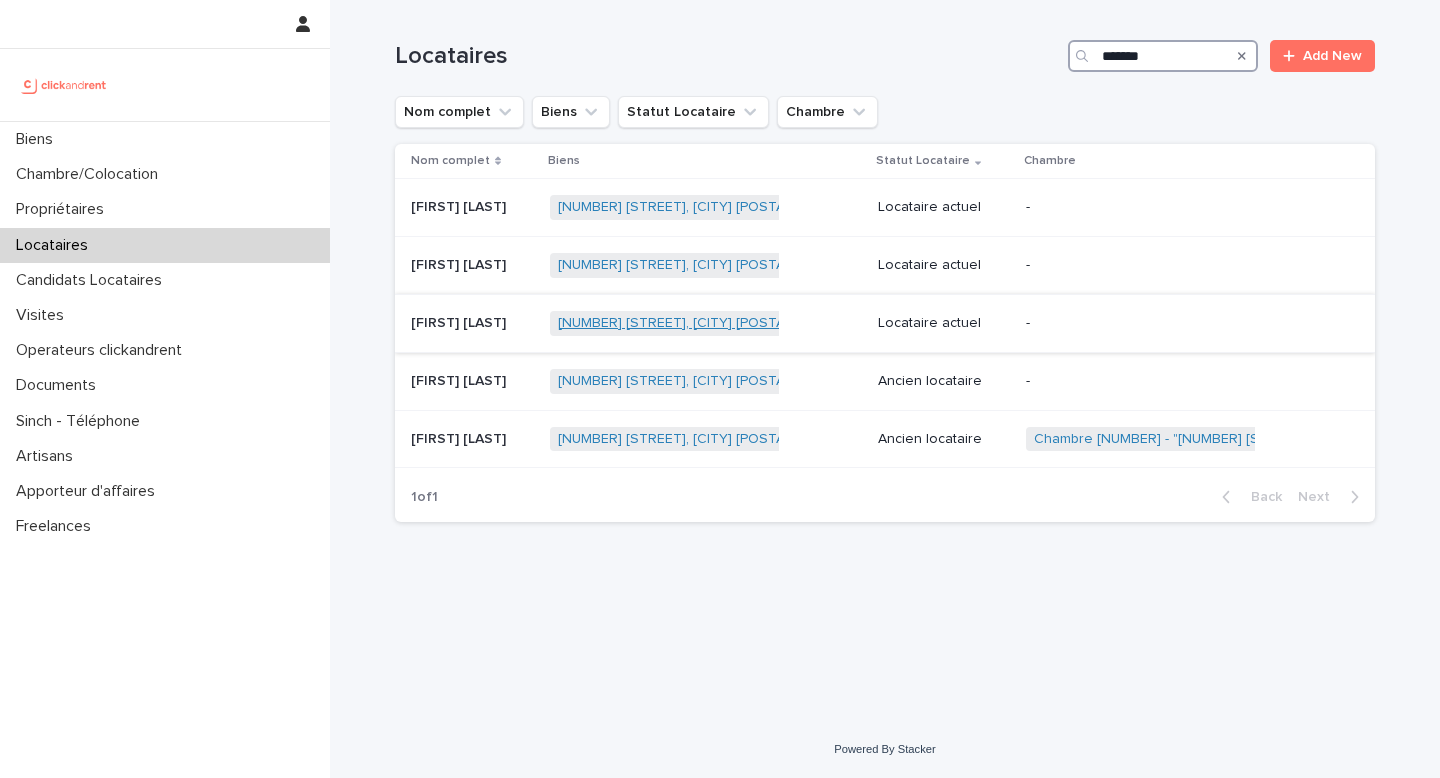 type on "*******" 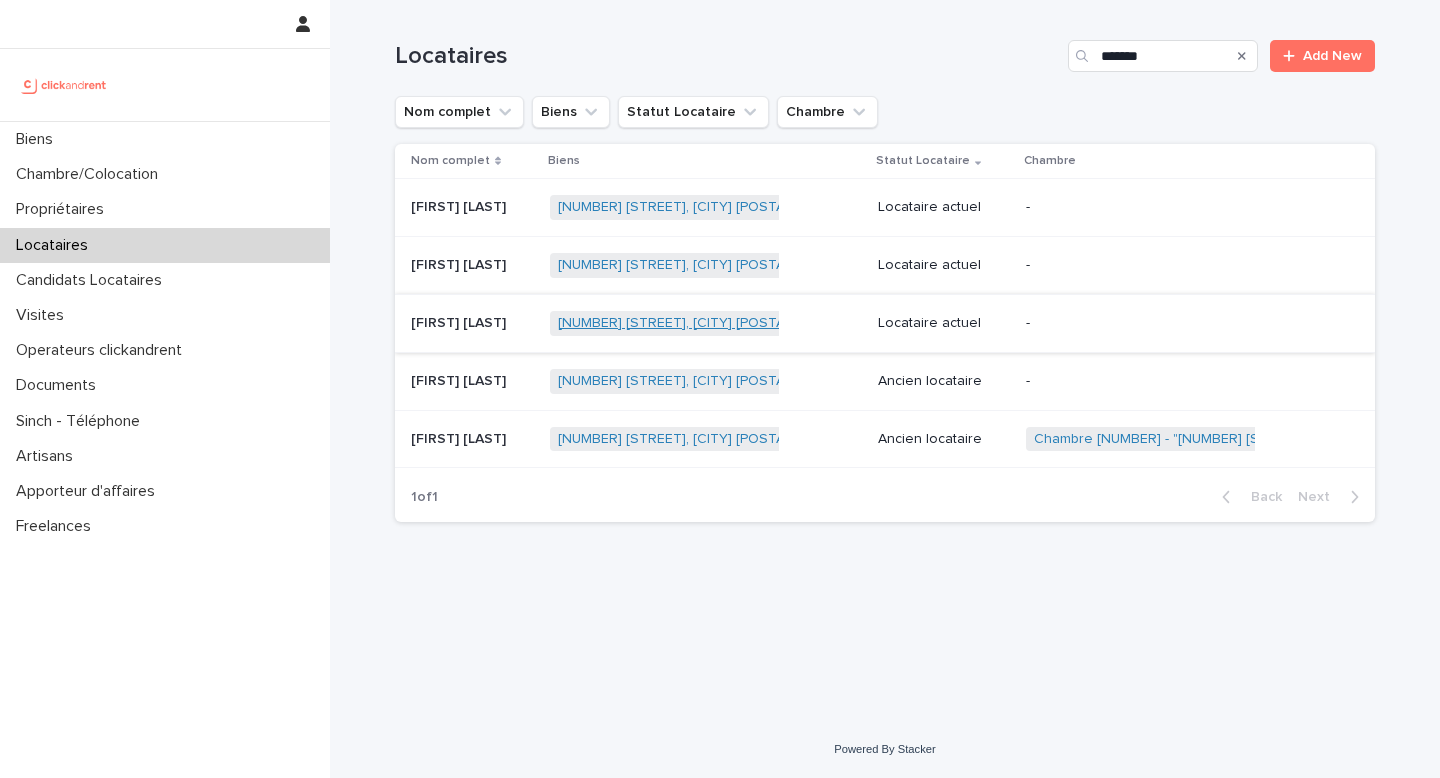 click on "[NUMBER] [STREET], [CITY] [POSTAL_CODE]" at bounding box center (700, 323) 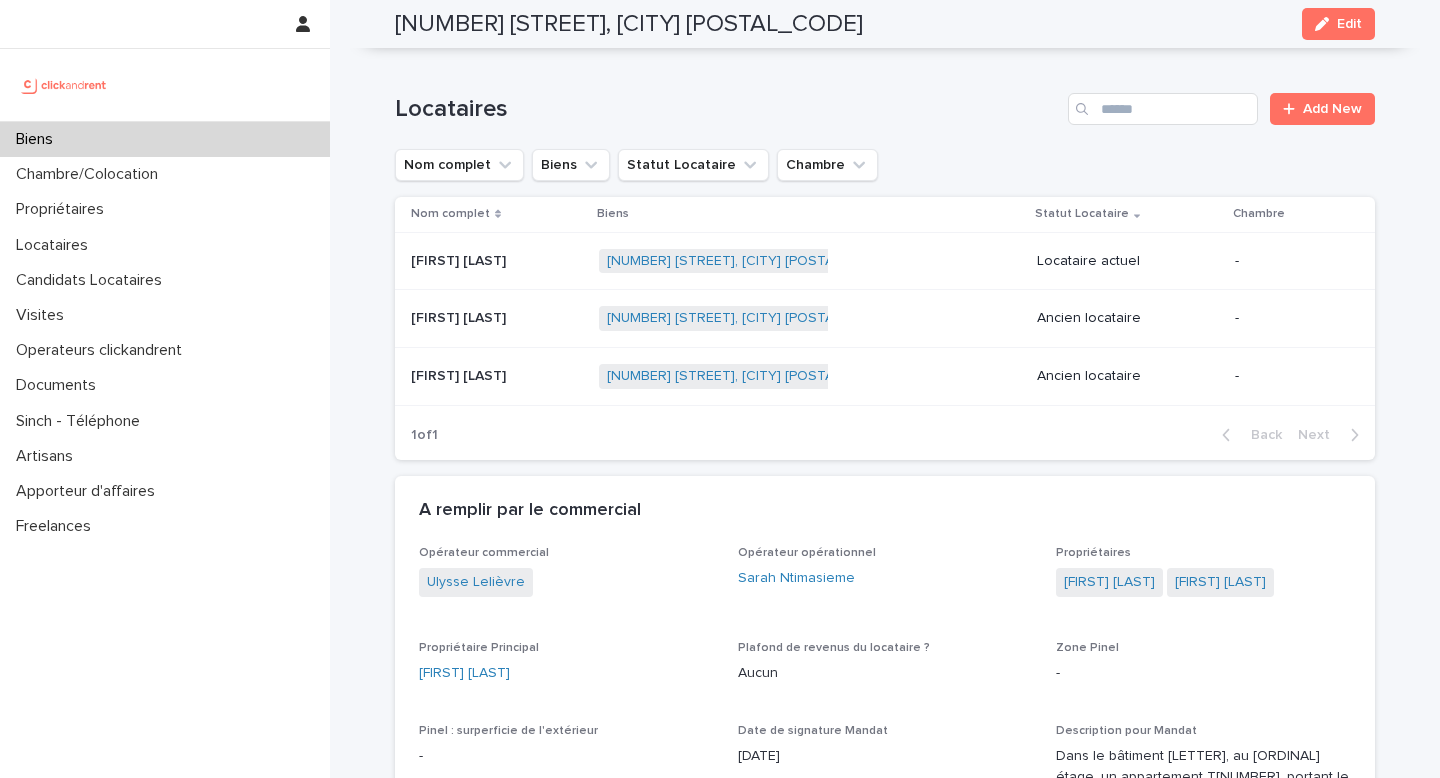 scroll, scrollTop: 822, scrollLeft: 0, axis: vertical 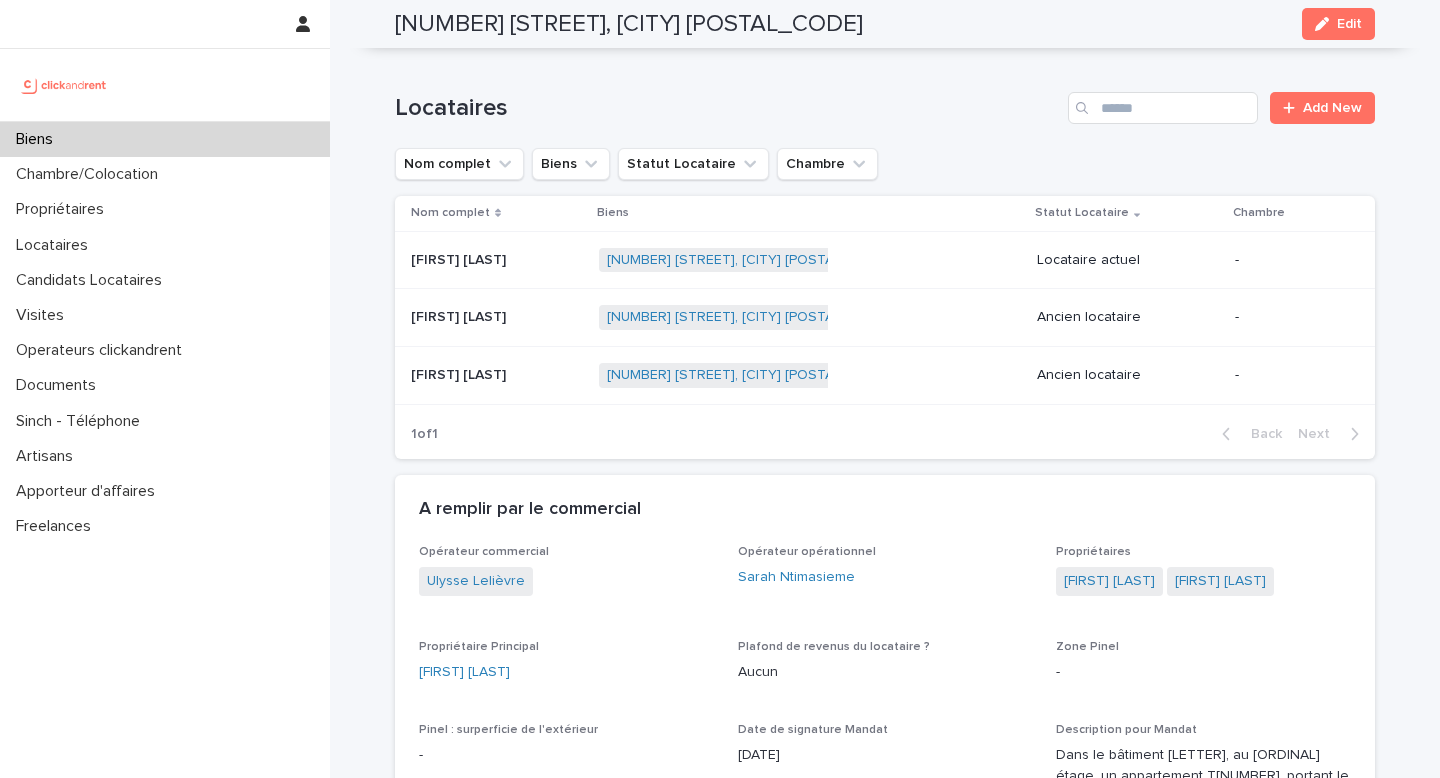 click on "[FIRST] [LAST]" at bounding box center (460, 258) 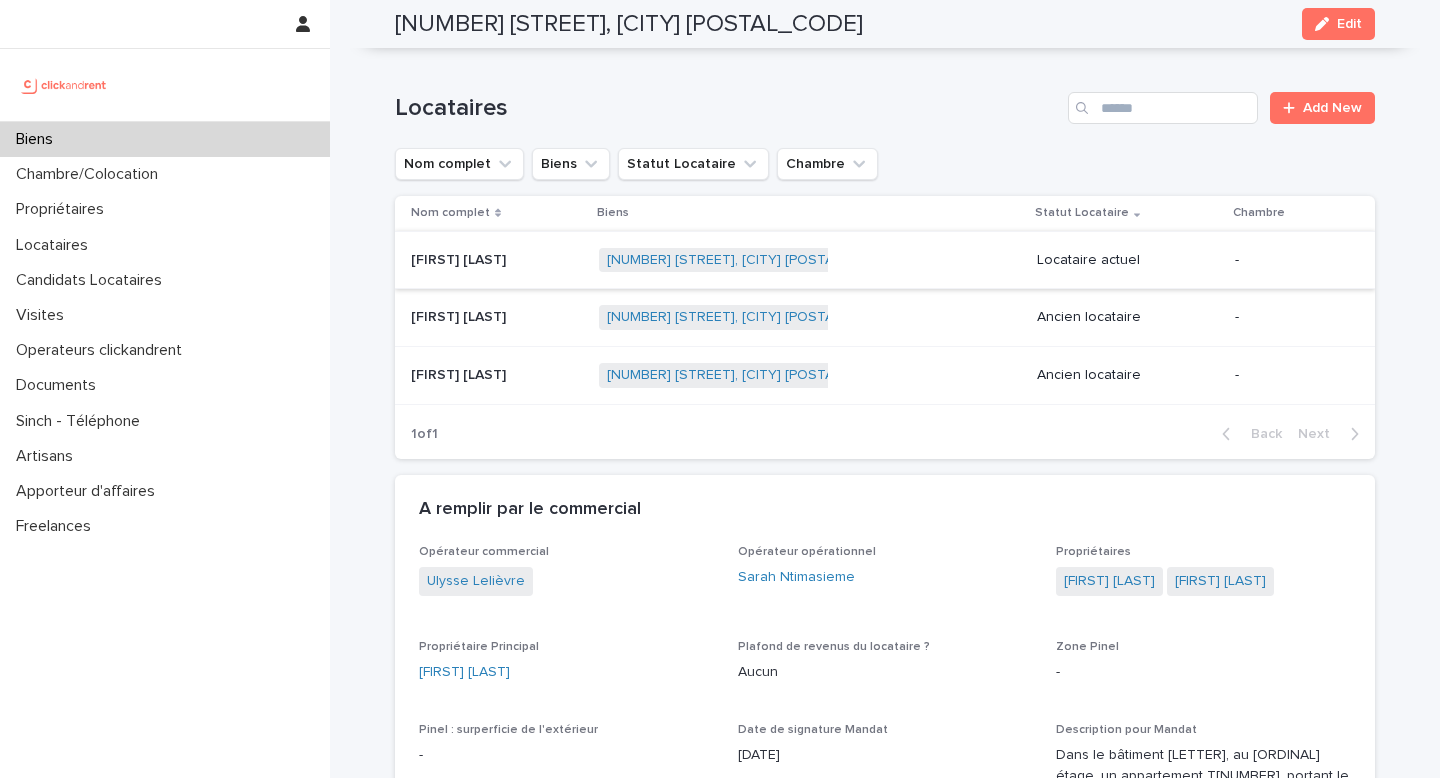 scroll, scrollTop: 0, scrollLeft: 0, axis: both 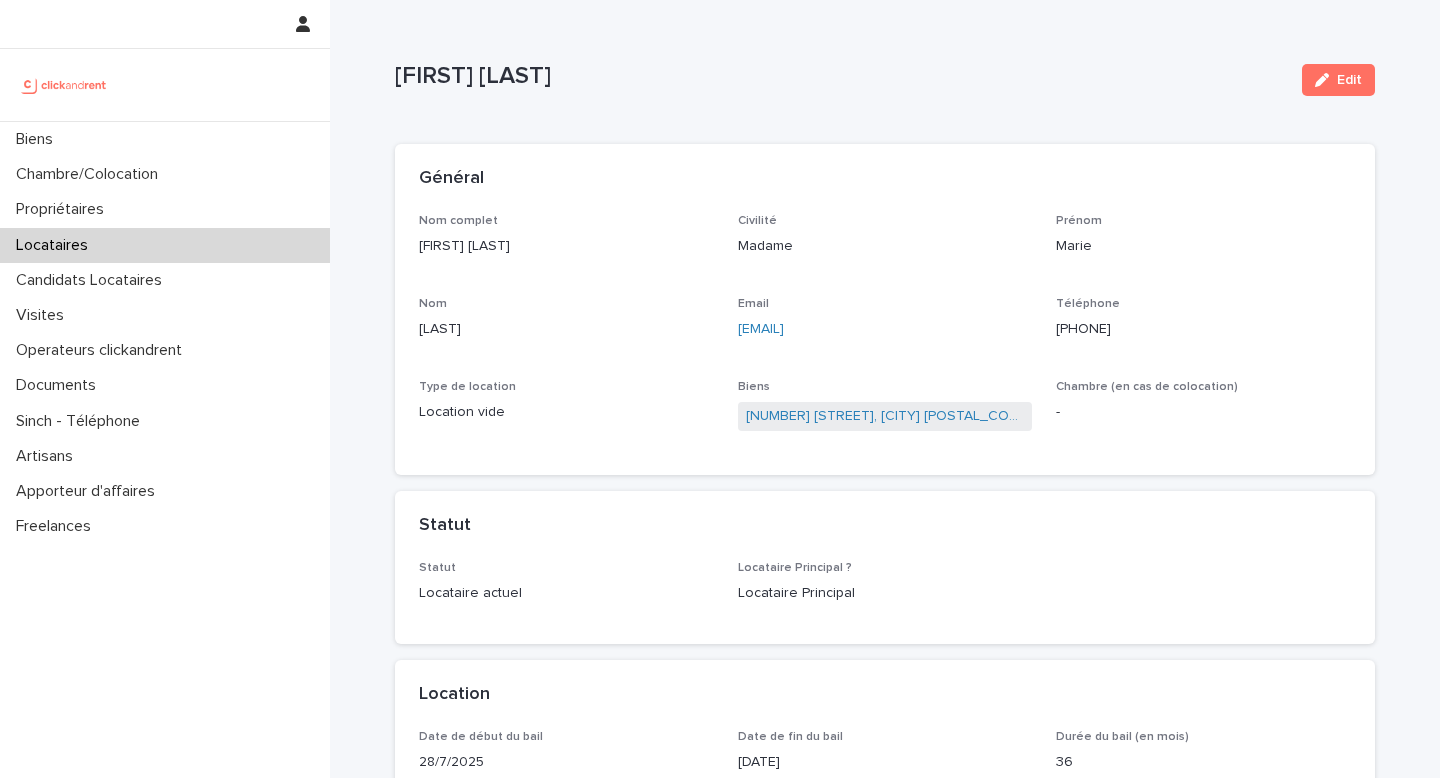 click on "[FIRST] [LAST]" at bounding box center (566, 246) 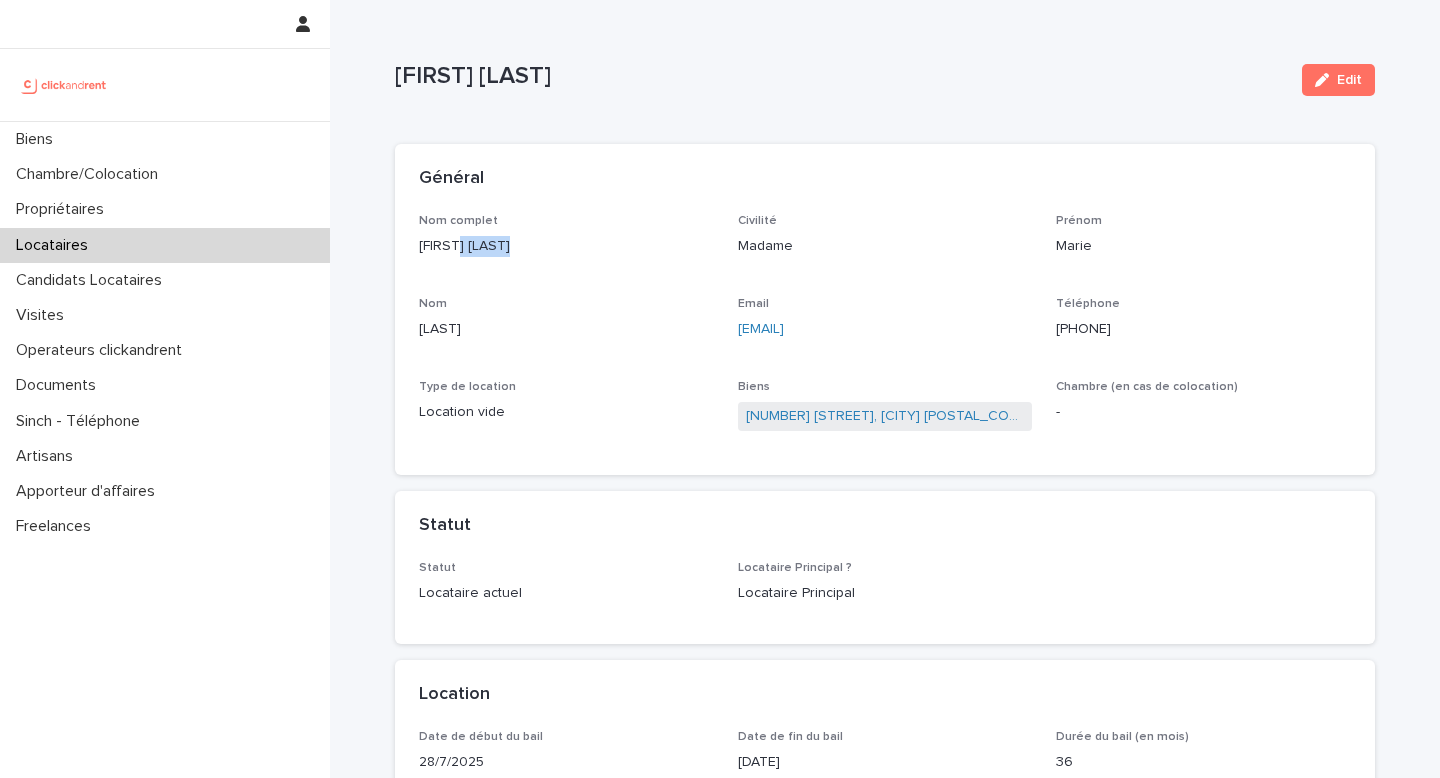 click on "[FIRST] [LAST]" at bounding box center (566, 246) 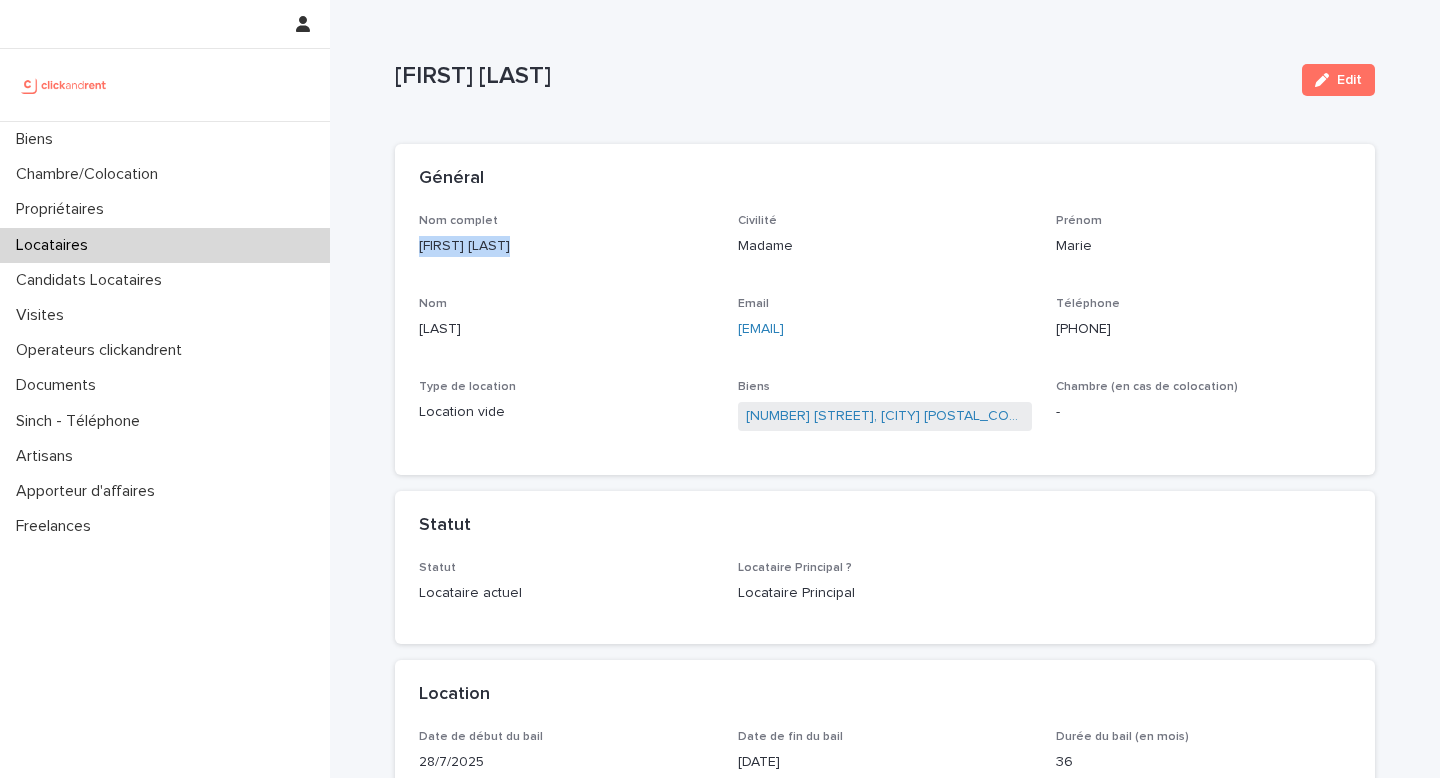 click on "[FIRST] [LAST]" at bounding box center [566, 246] 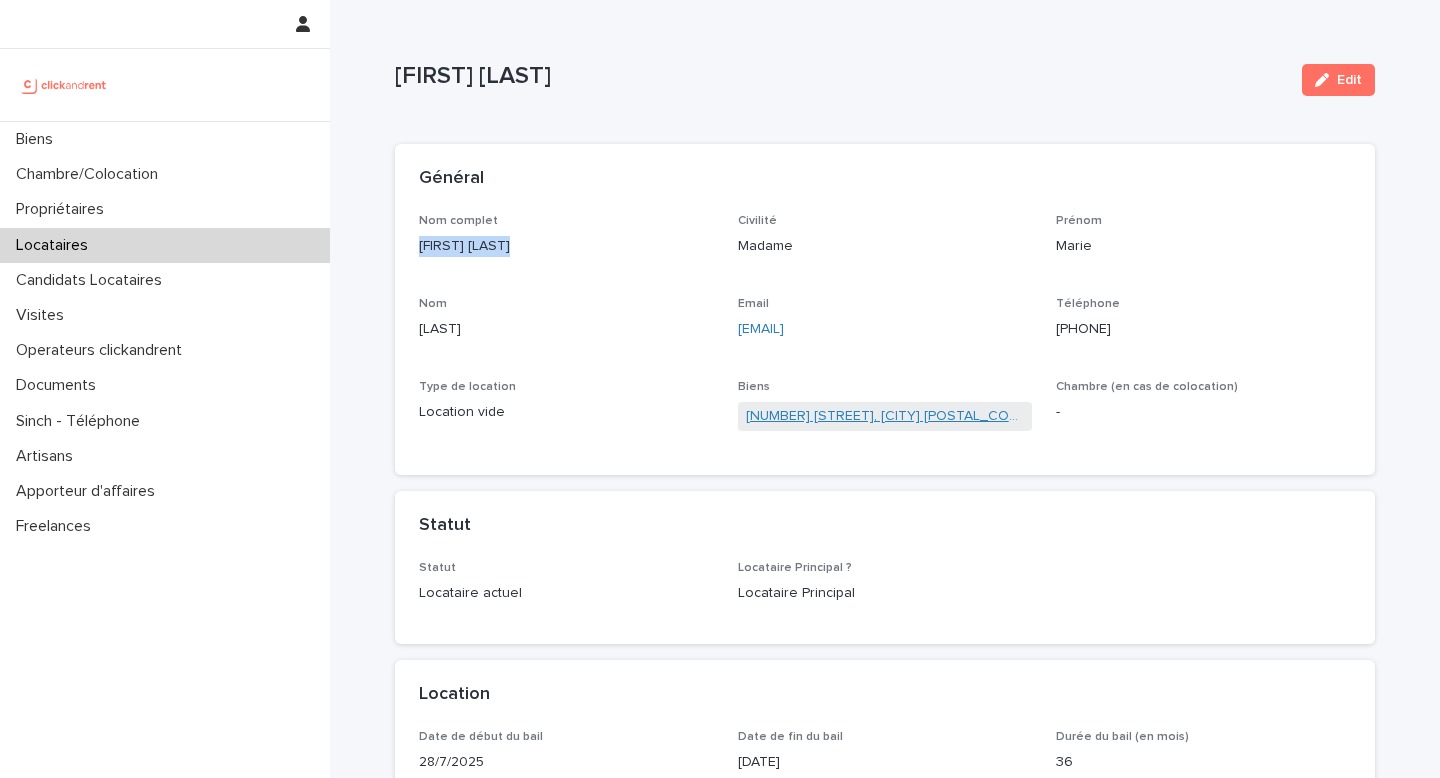 click on "[NUMBER] [STREET], [CITY] [POSTAL_CODE]" at bounding box center [885, 416] 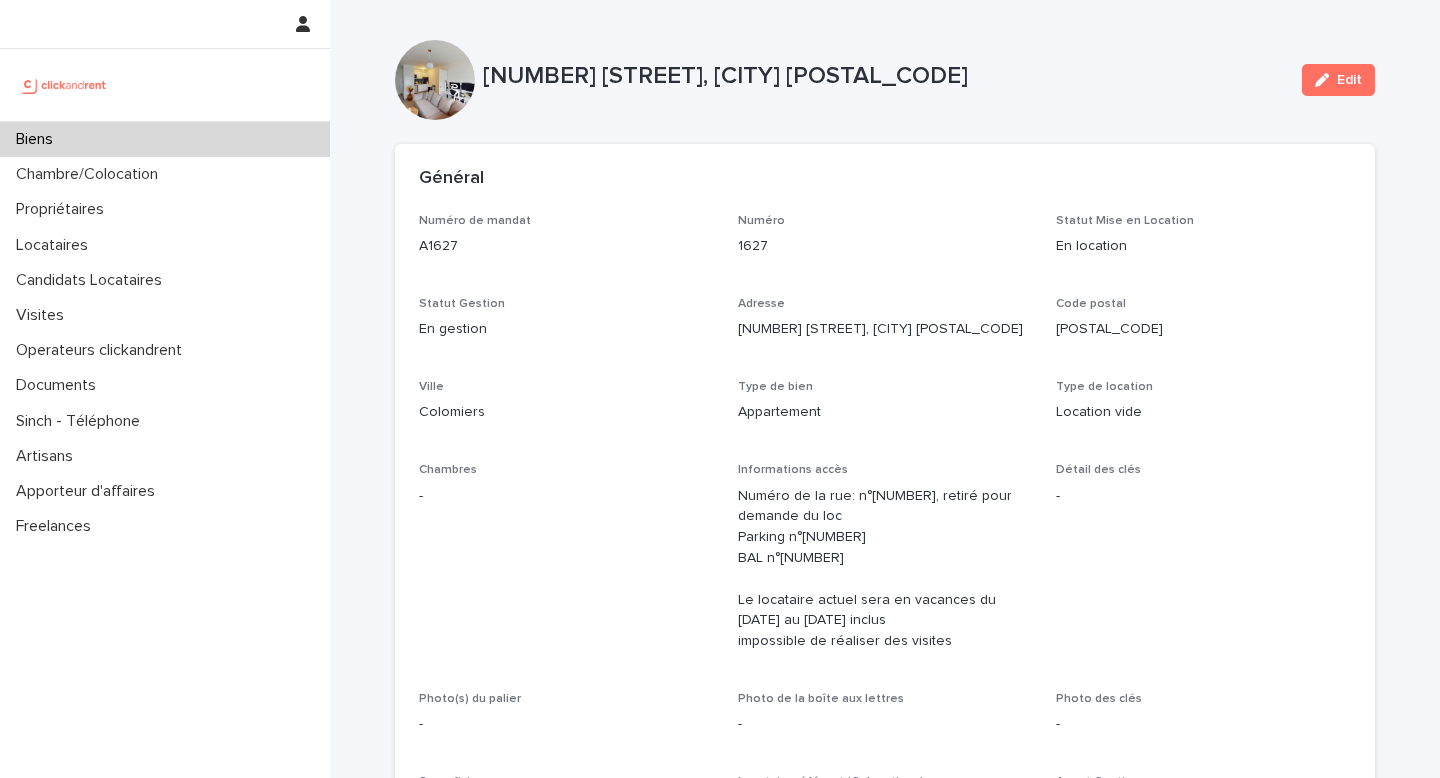 drag, startPoint x: 578, startPoint y: 67, endPoint x: 1107, endPoint y: 63, distance: 529.01514 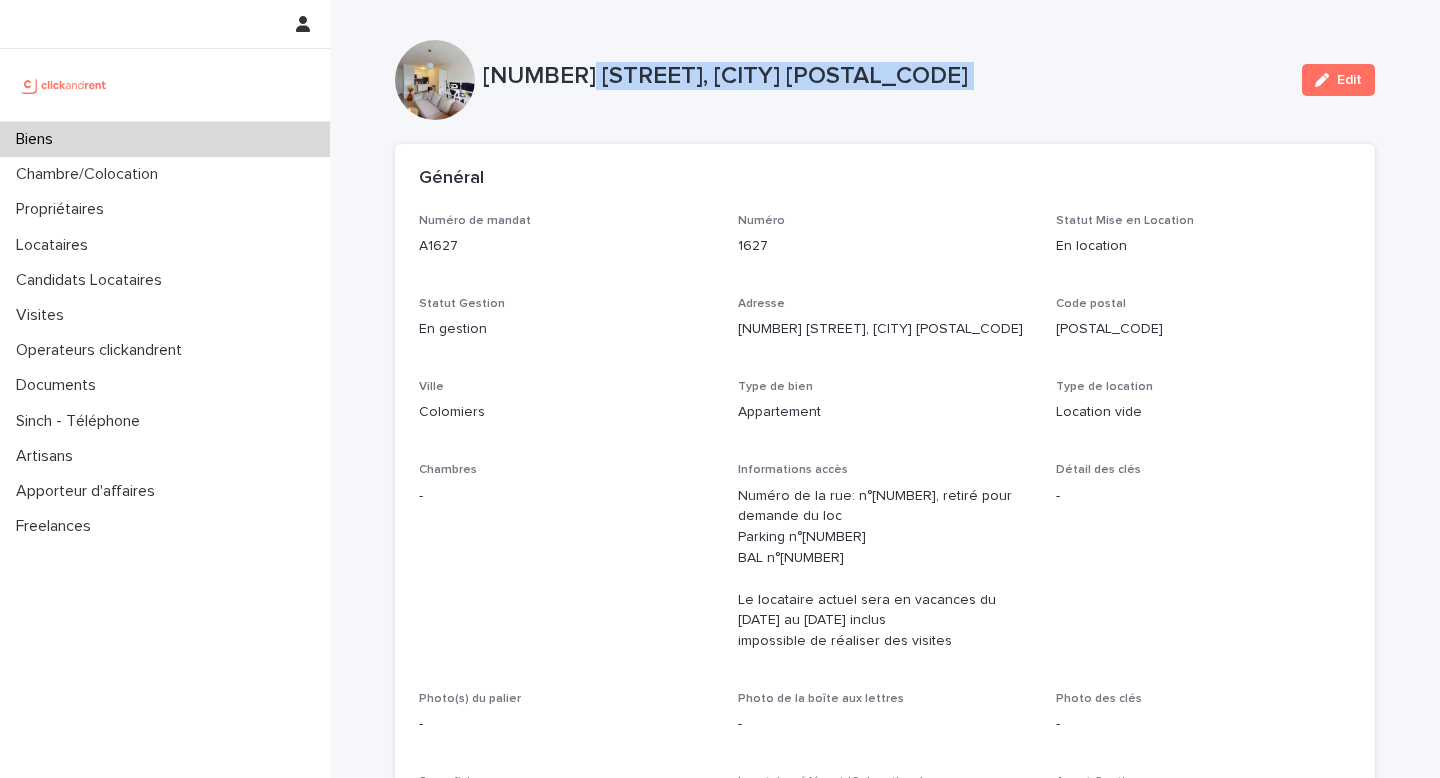 drag, startPoint x: 568, startPoint y: 77, endPoint x: 1263, endPoint y: 119, distance: 696.2679 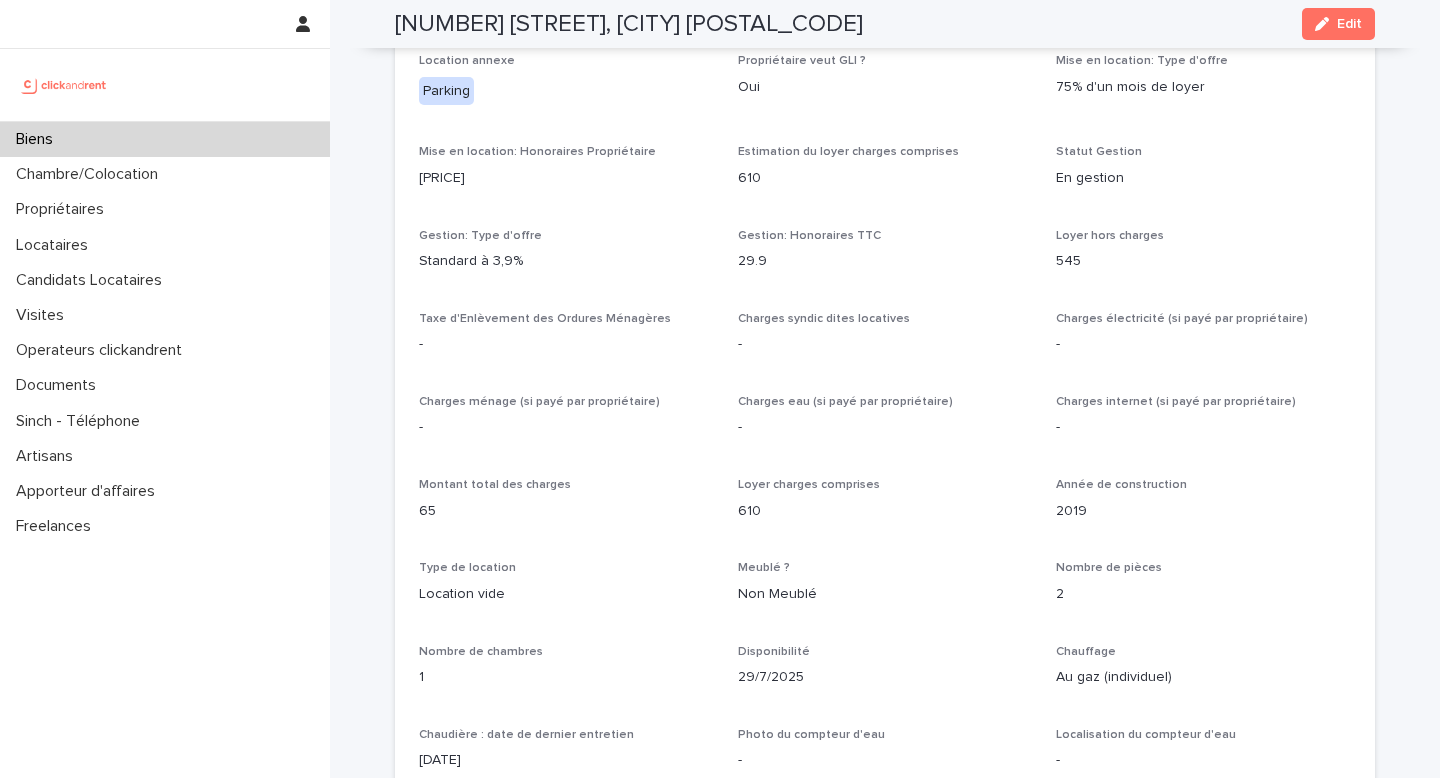 scroll, scrollTop: 1673, scrollLeft: 0, axis: vertical 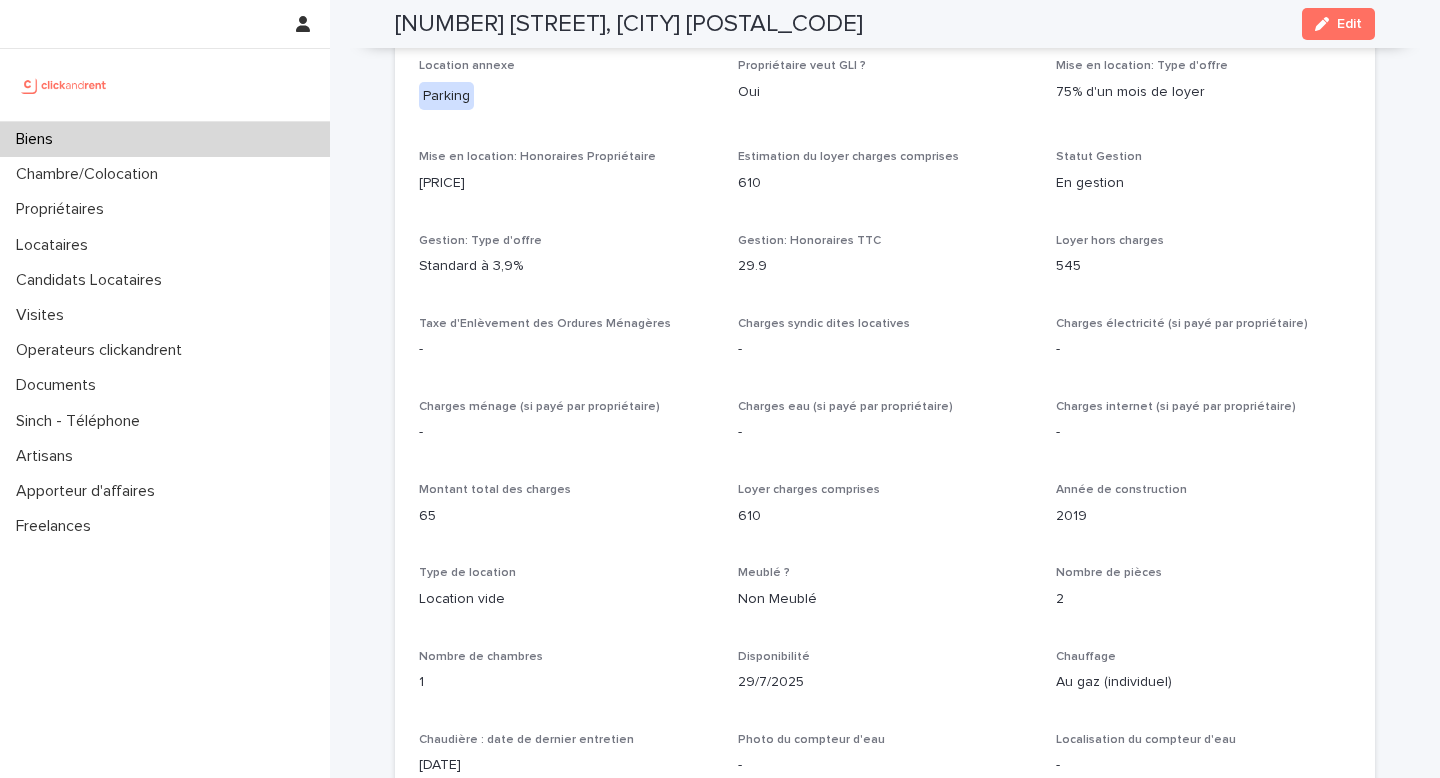 click on "545" at bounding box center [1203, 266] 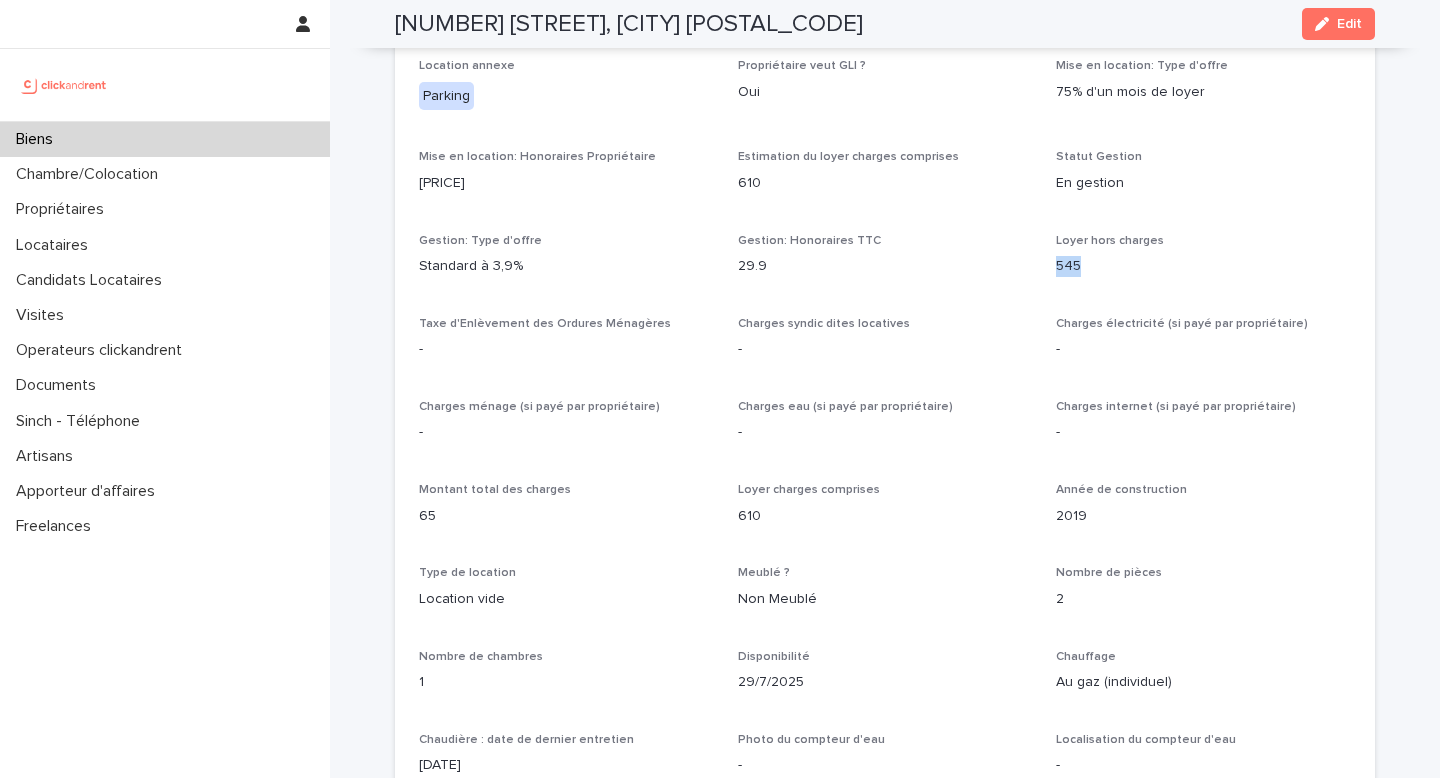 click on "545" at bounding box center (1203, 266) 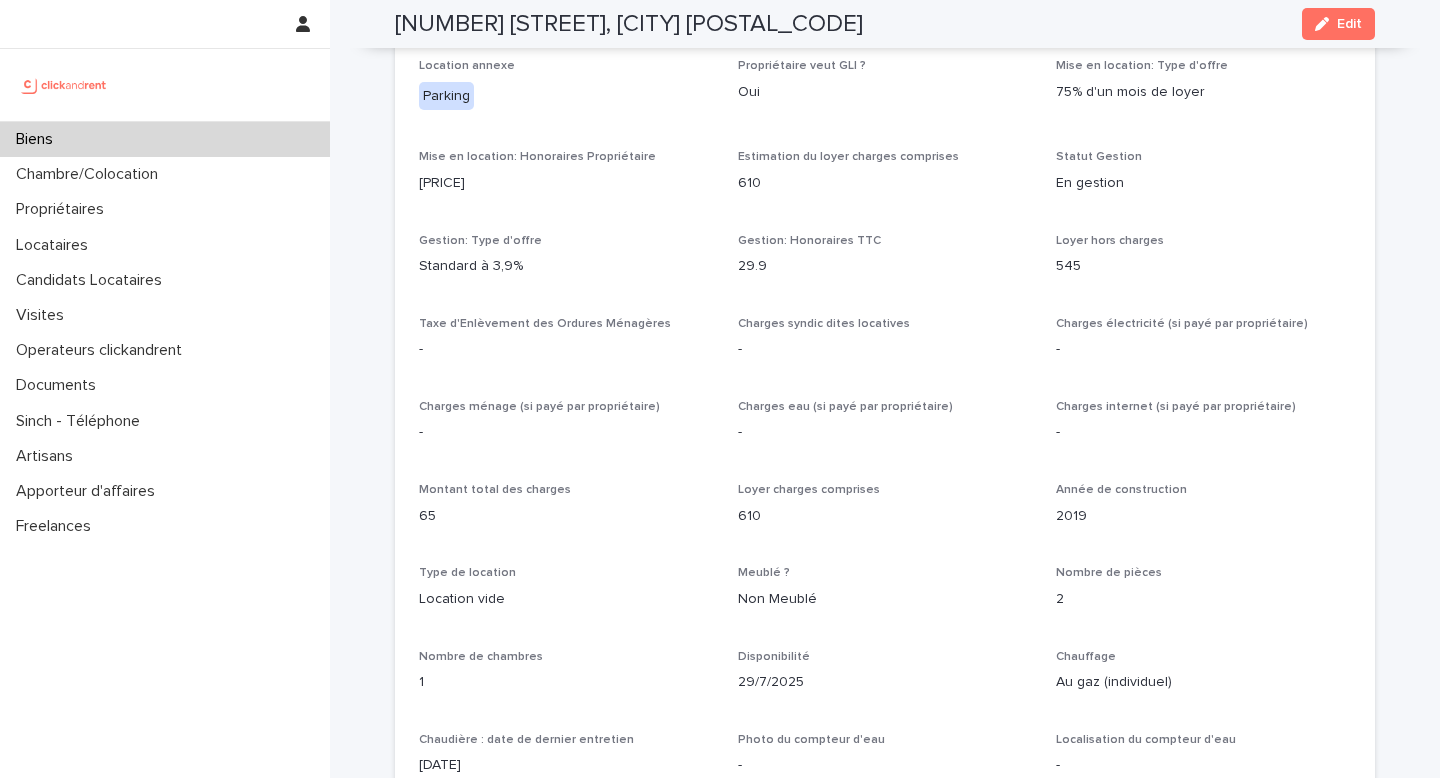 click on "65" at bounding box center (566, 516) 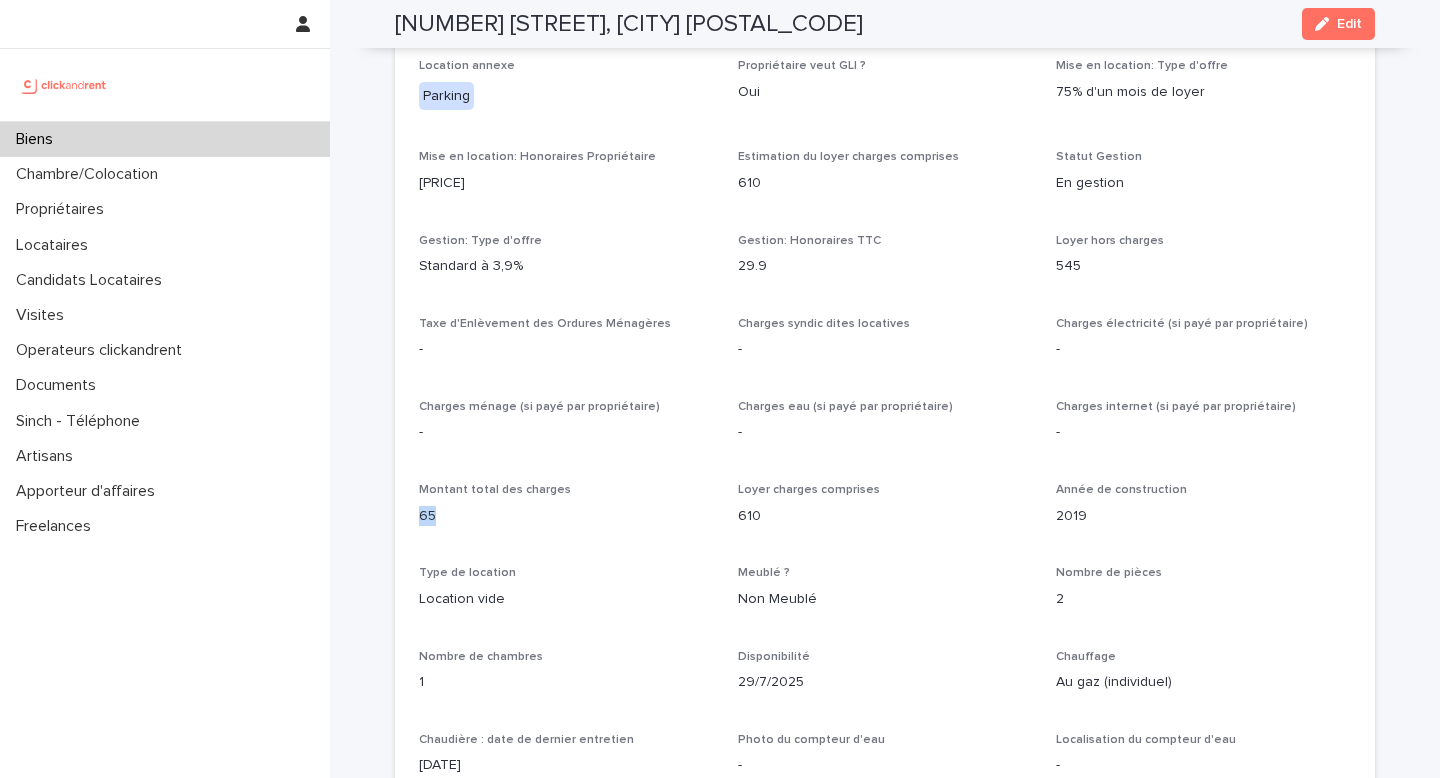 click on "65" at bounding box center (566, 516) 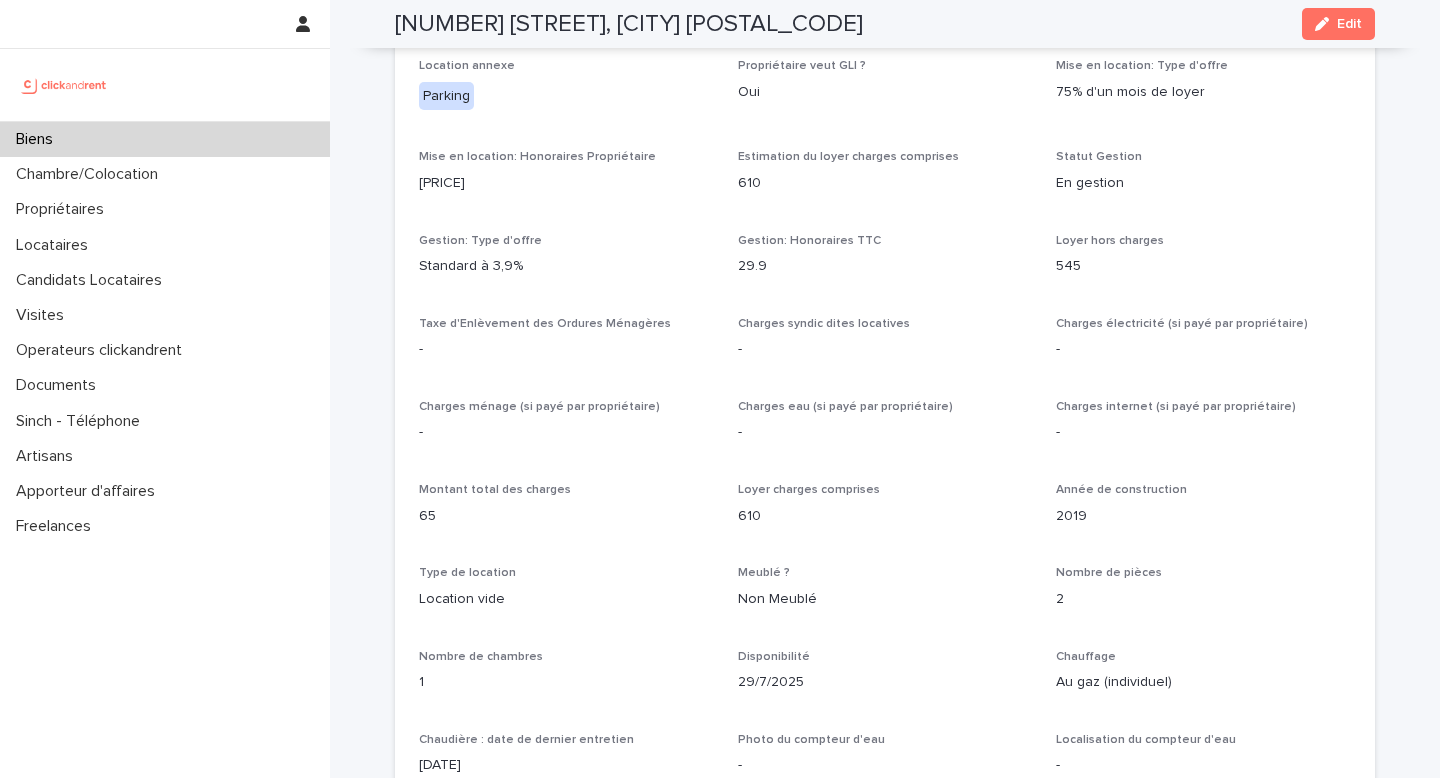 click on "Biens" at bounding box center (165, 139) 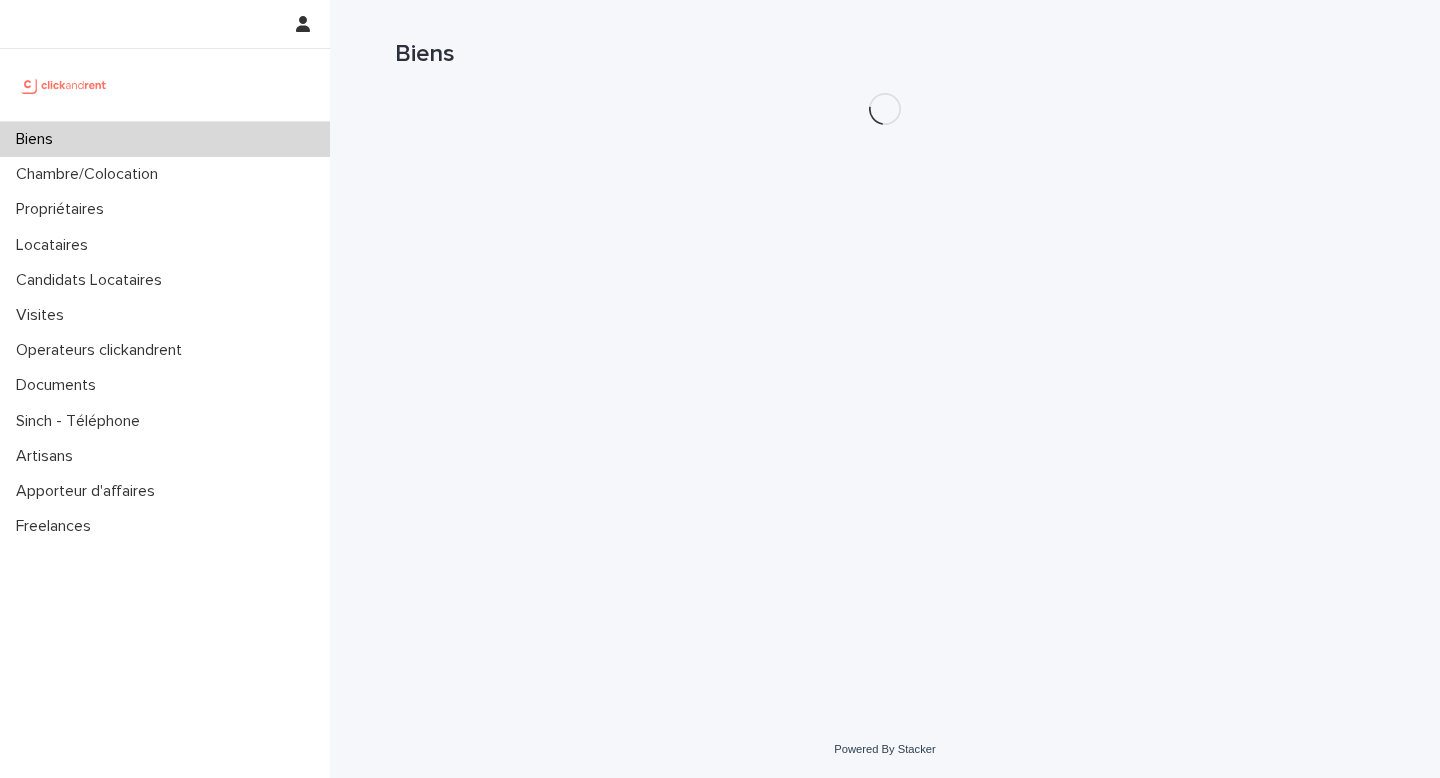 scroll, scrollTop: 0, scrollLeft: 0, axis: both 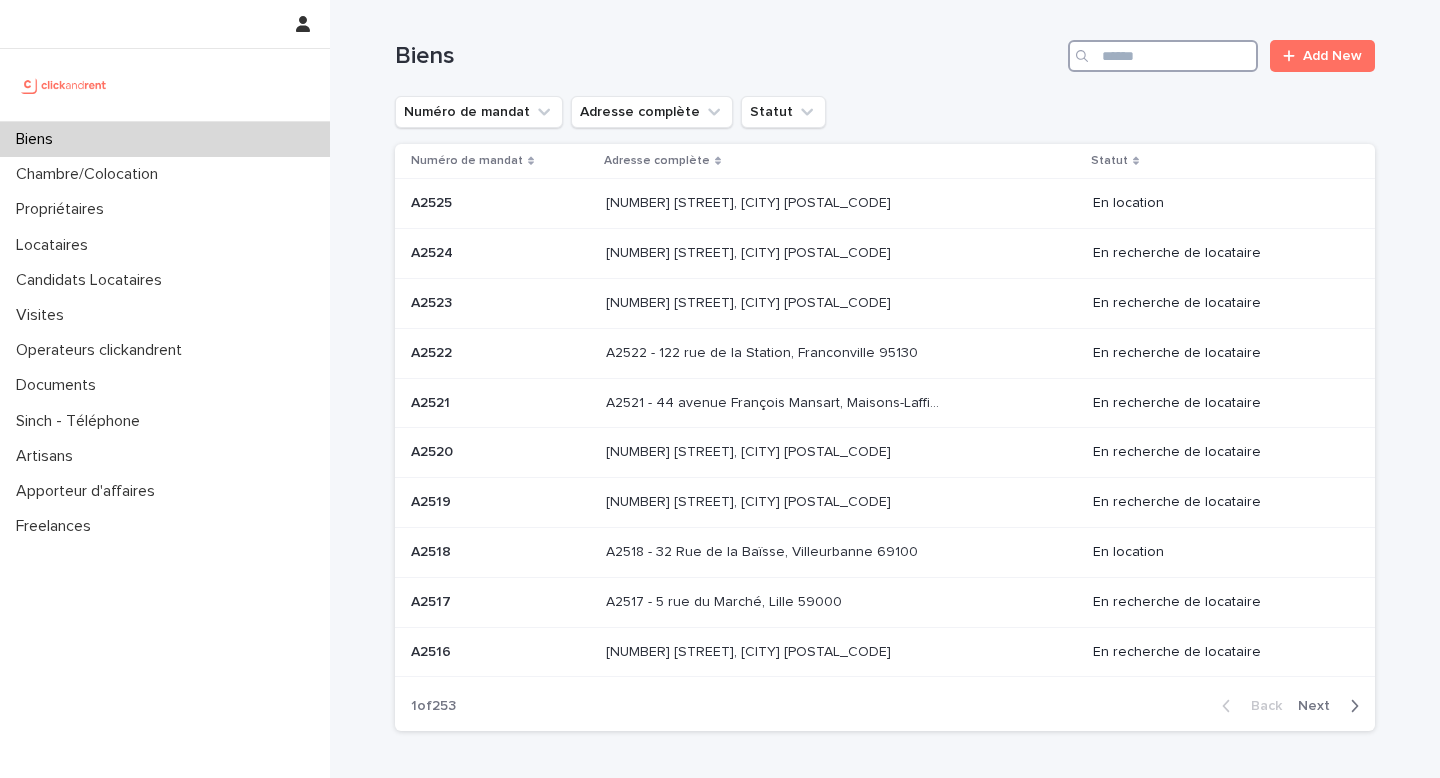 click at bounding box center (1163, 56) 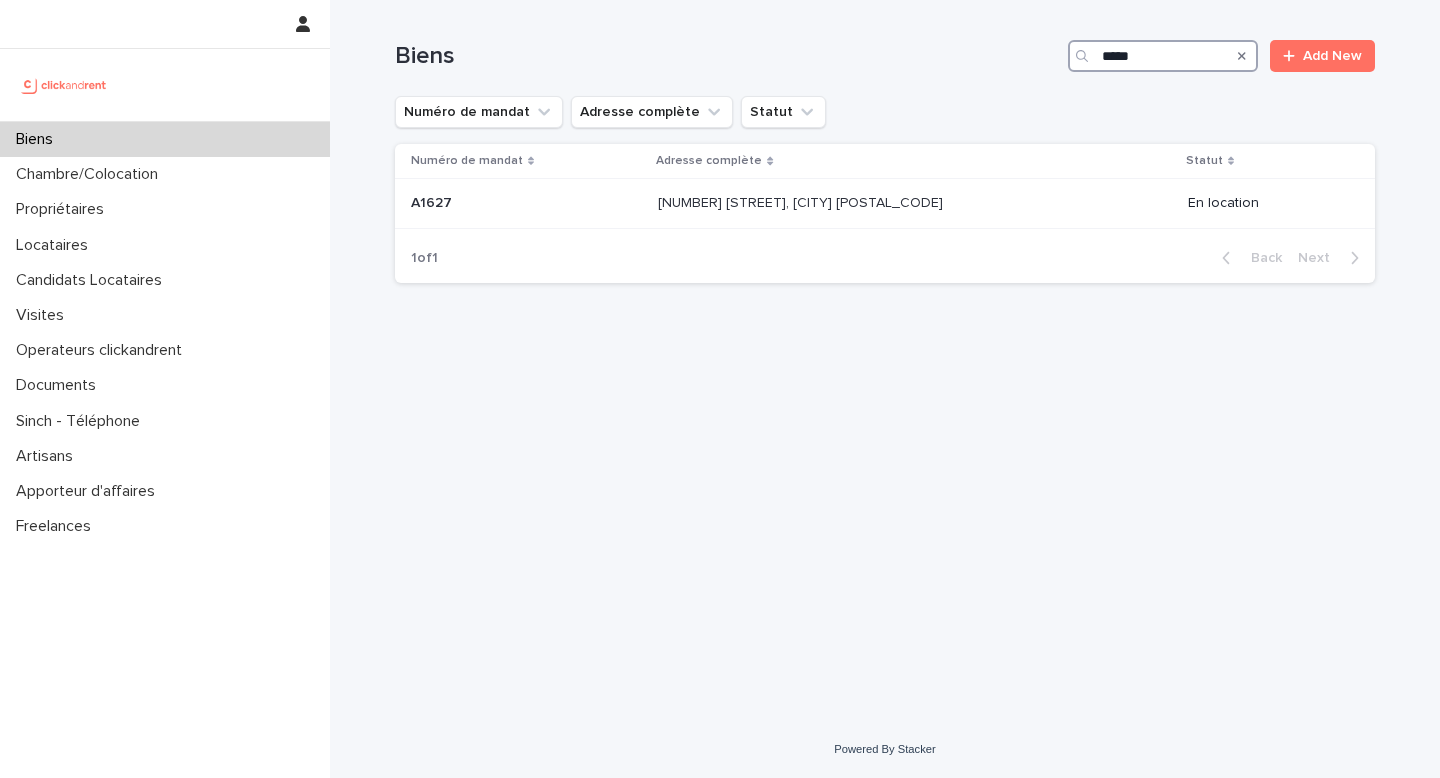 type on "*****" 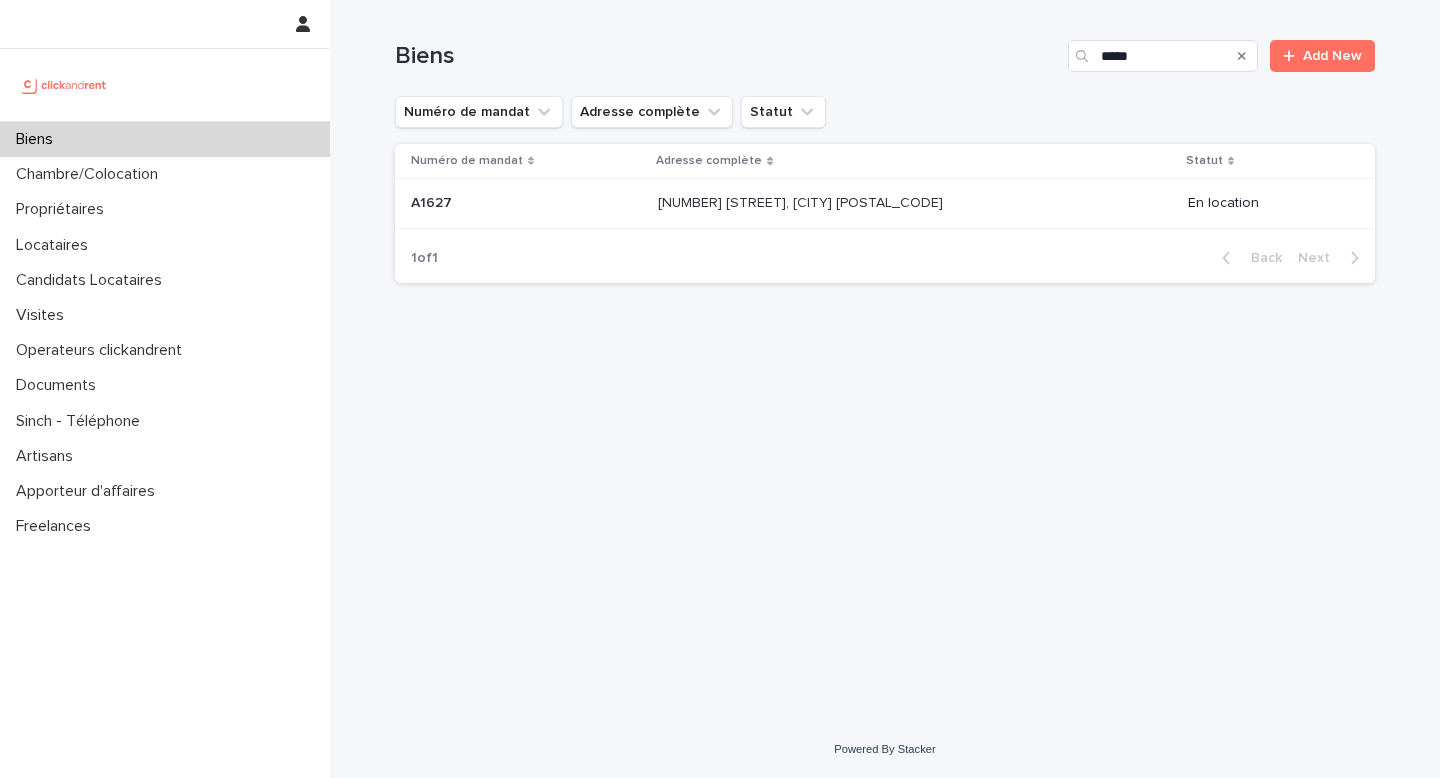 click on "Adresse complète" at bounding box center (914, 161) 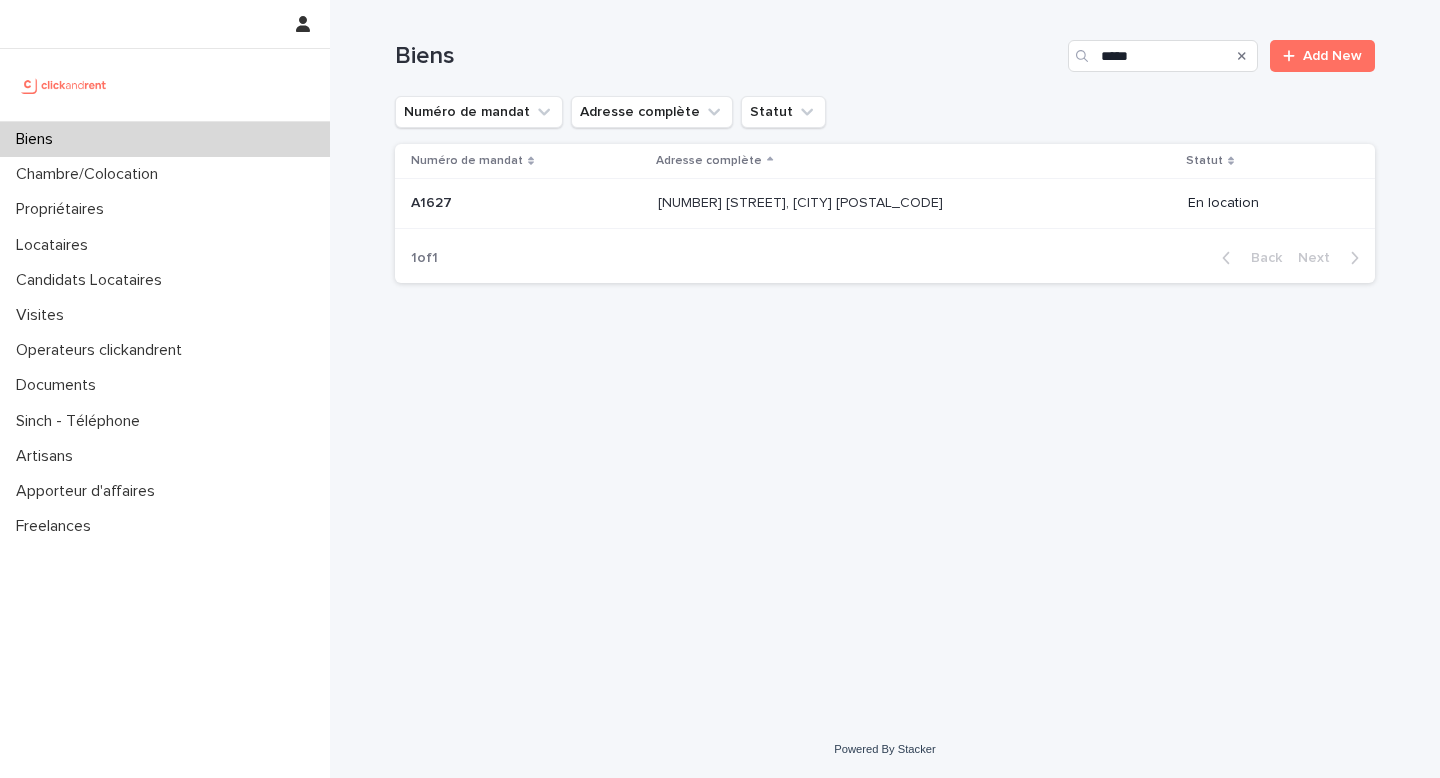 click on "[NUMBER] [STREET], [CITY] [POSTAL_CODE]" at bounding box center (802, 201) 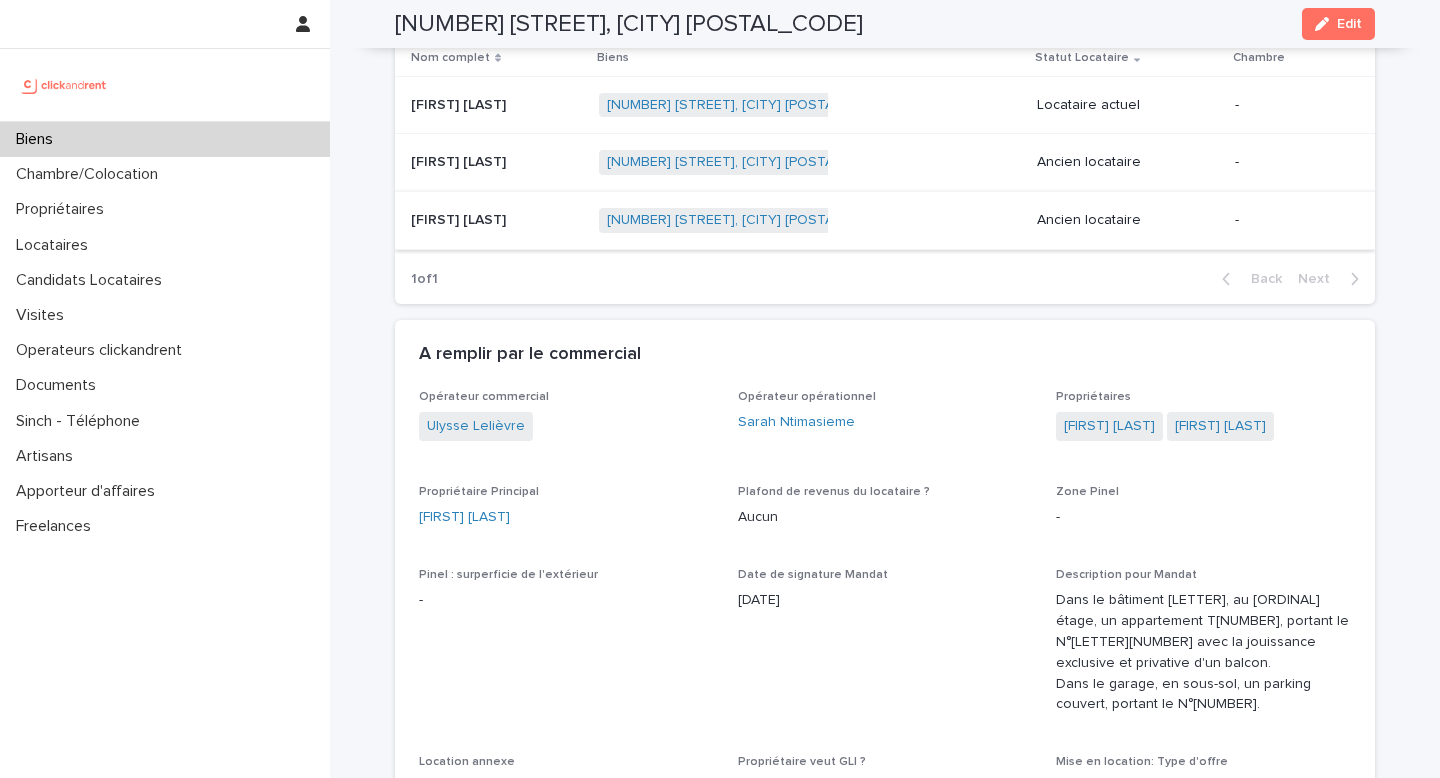 scroll, scrollTop: 984, scrollLeft: 0, axis: vertical 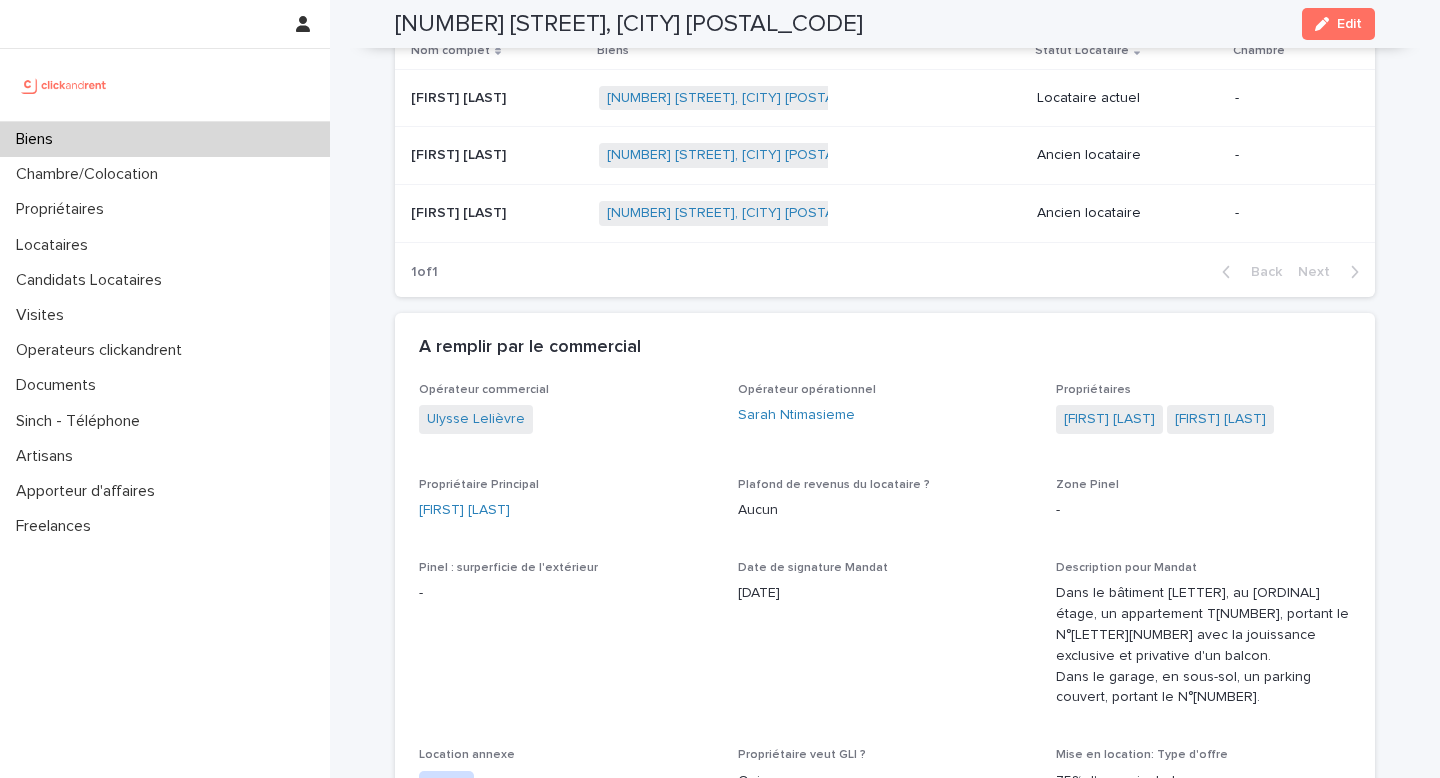click on "[NUMBER] [STREET], [CITY] [POSTAL_CODE]   [NUMBER]" at bounding box center (810, 213) 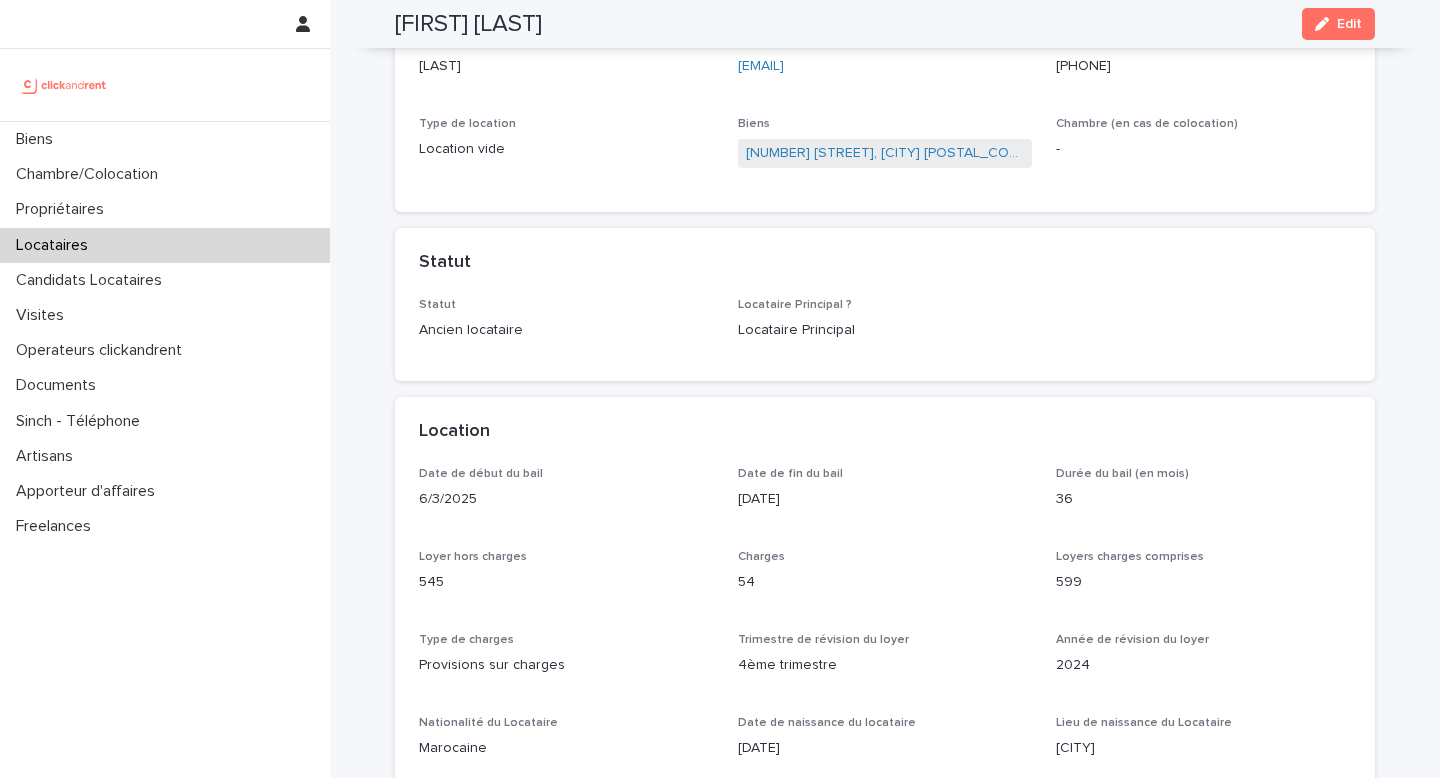 scroll, scrollTop: 264, scrollLeft: 0, axis: vertical 